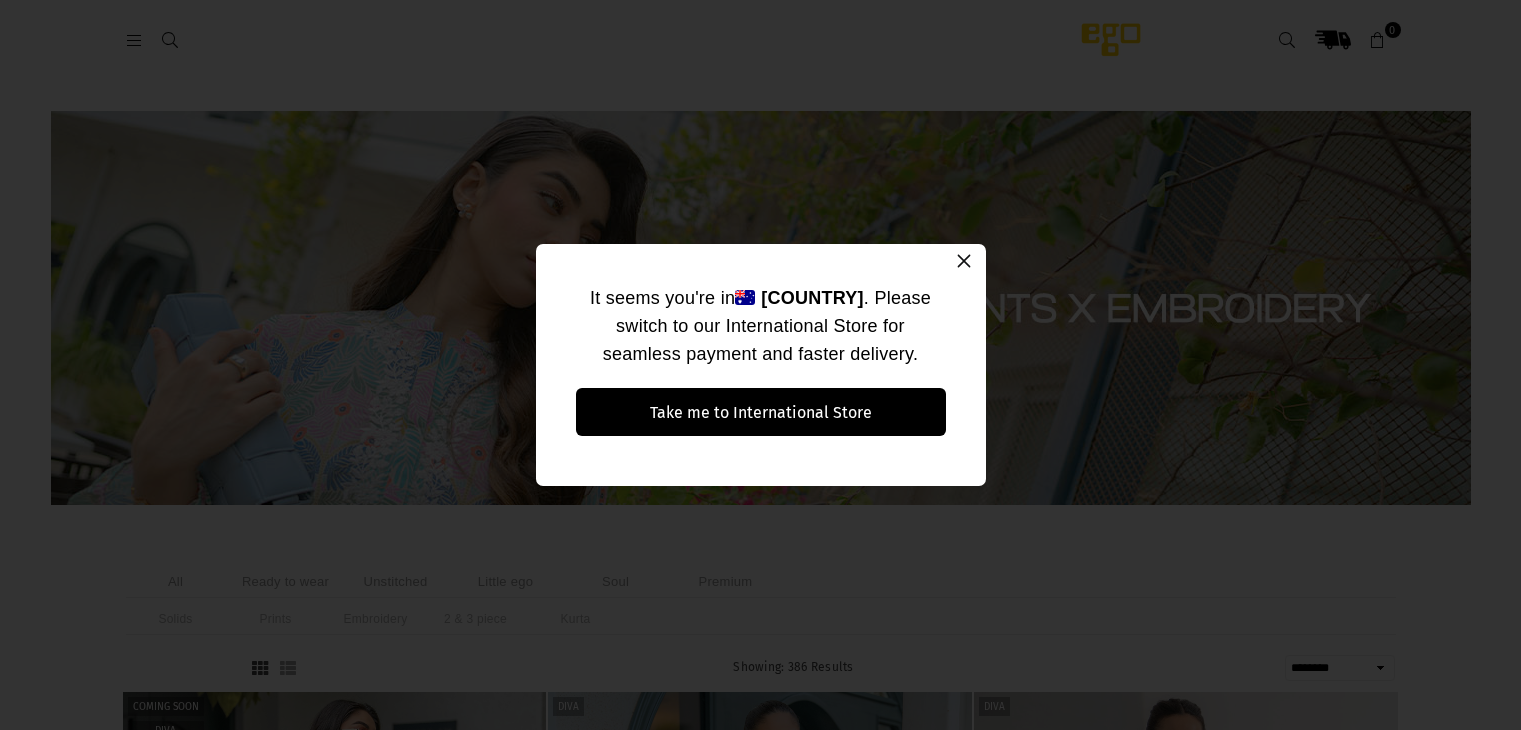 select on "******" 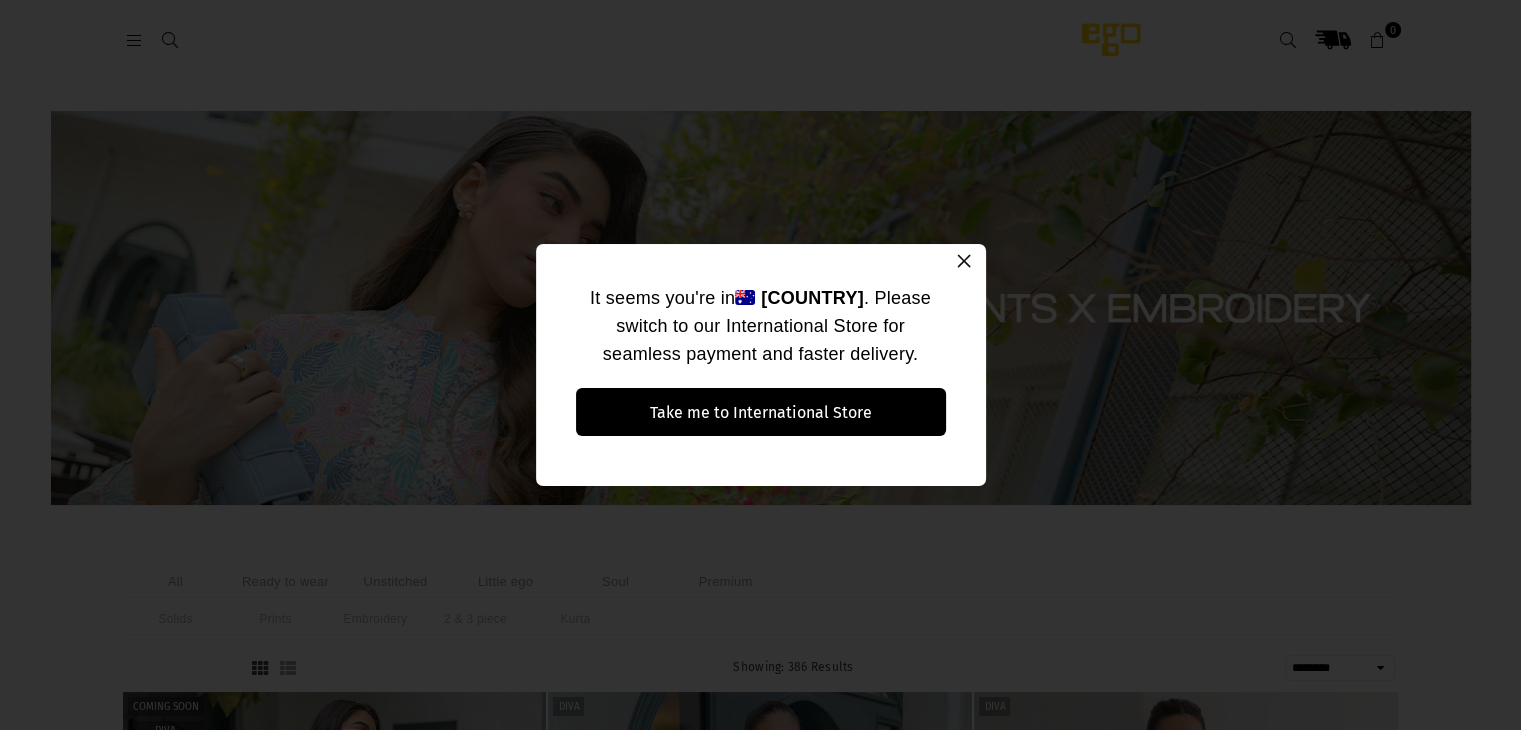 scroll, scrollTop: 0, scrollLeft: 0, axis: both 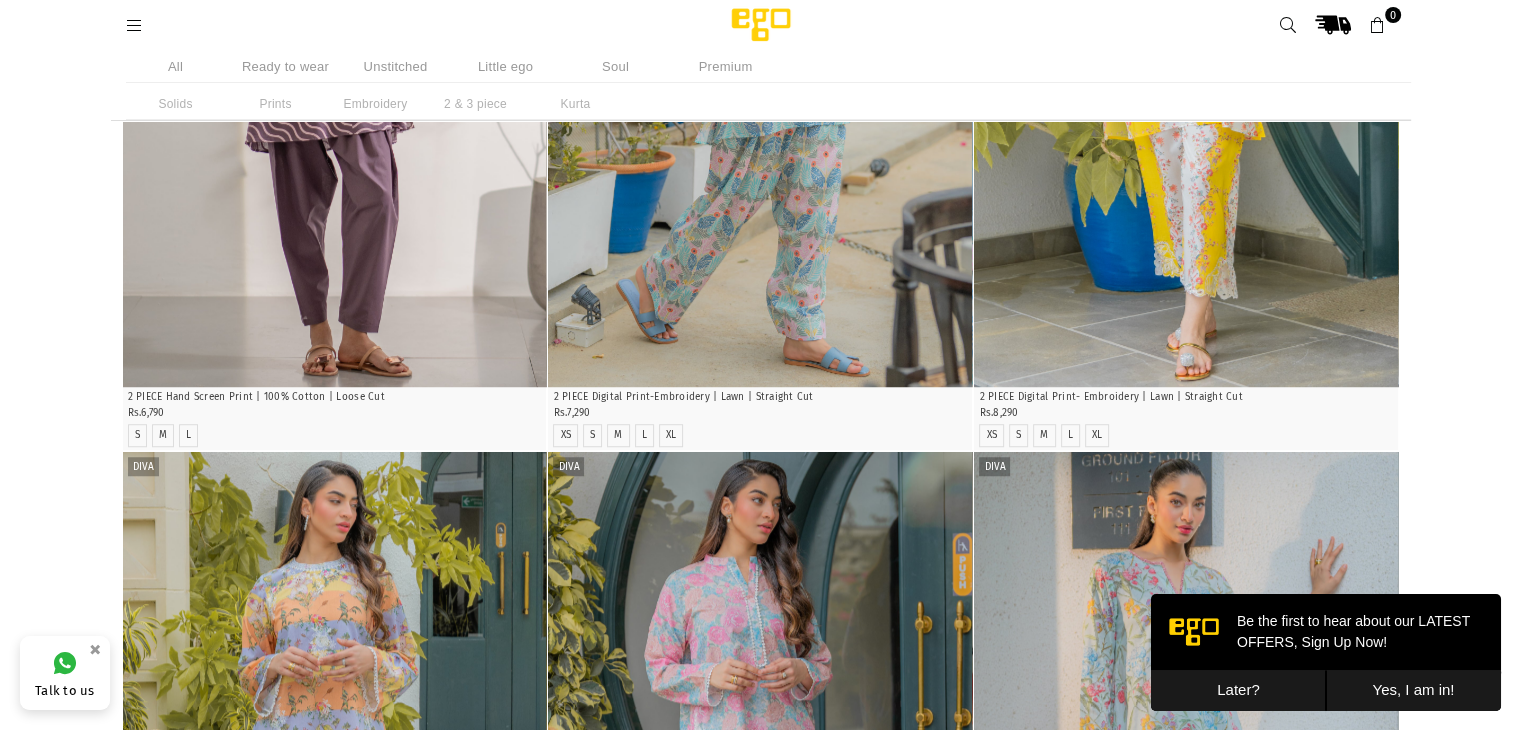 click on "Later?" at bounding box center [1238, 690] 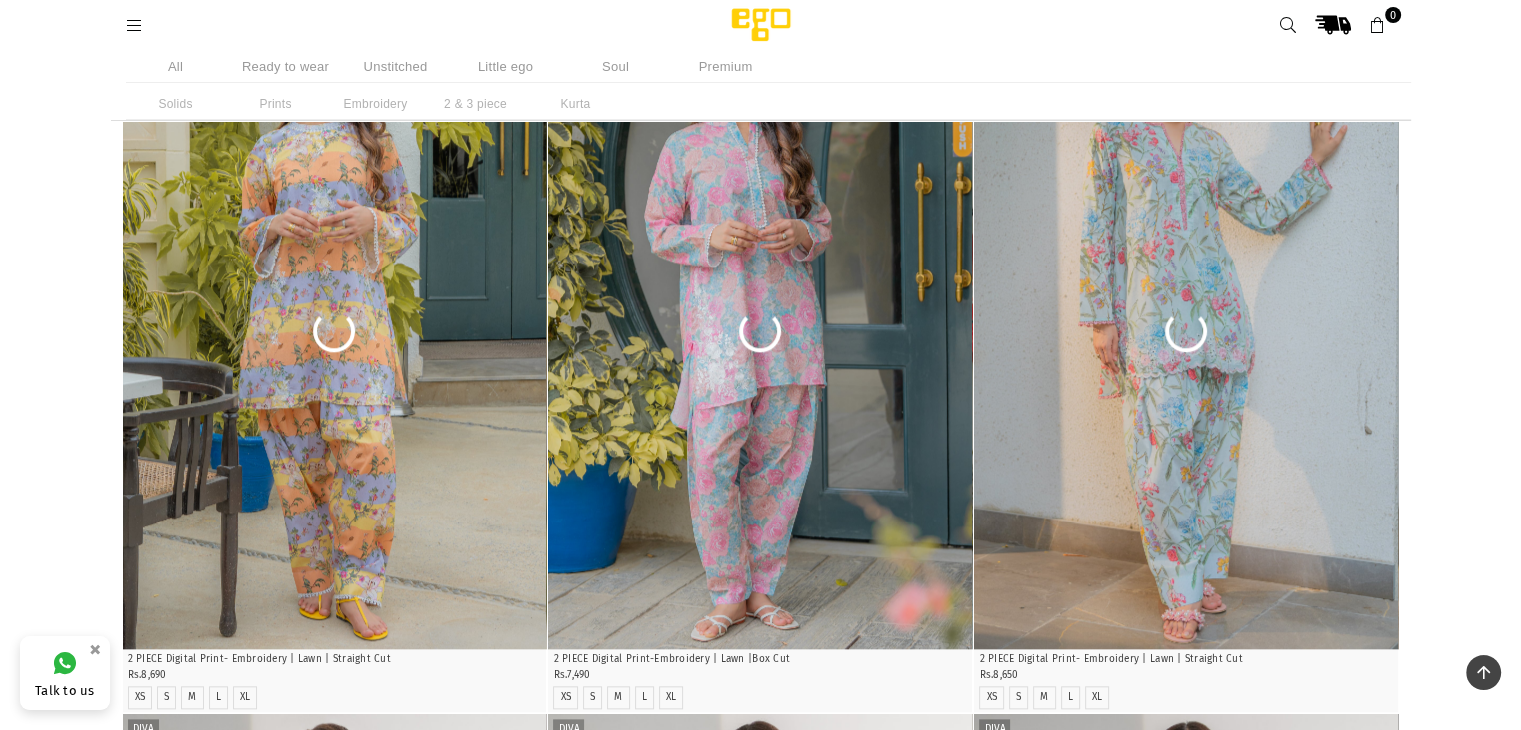 scroll, scrollTop: 1929, scrollLeft: 0, axis: vertical 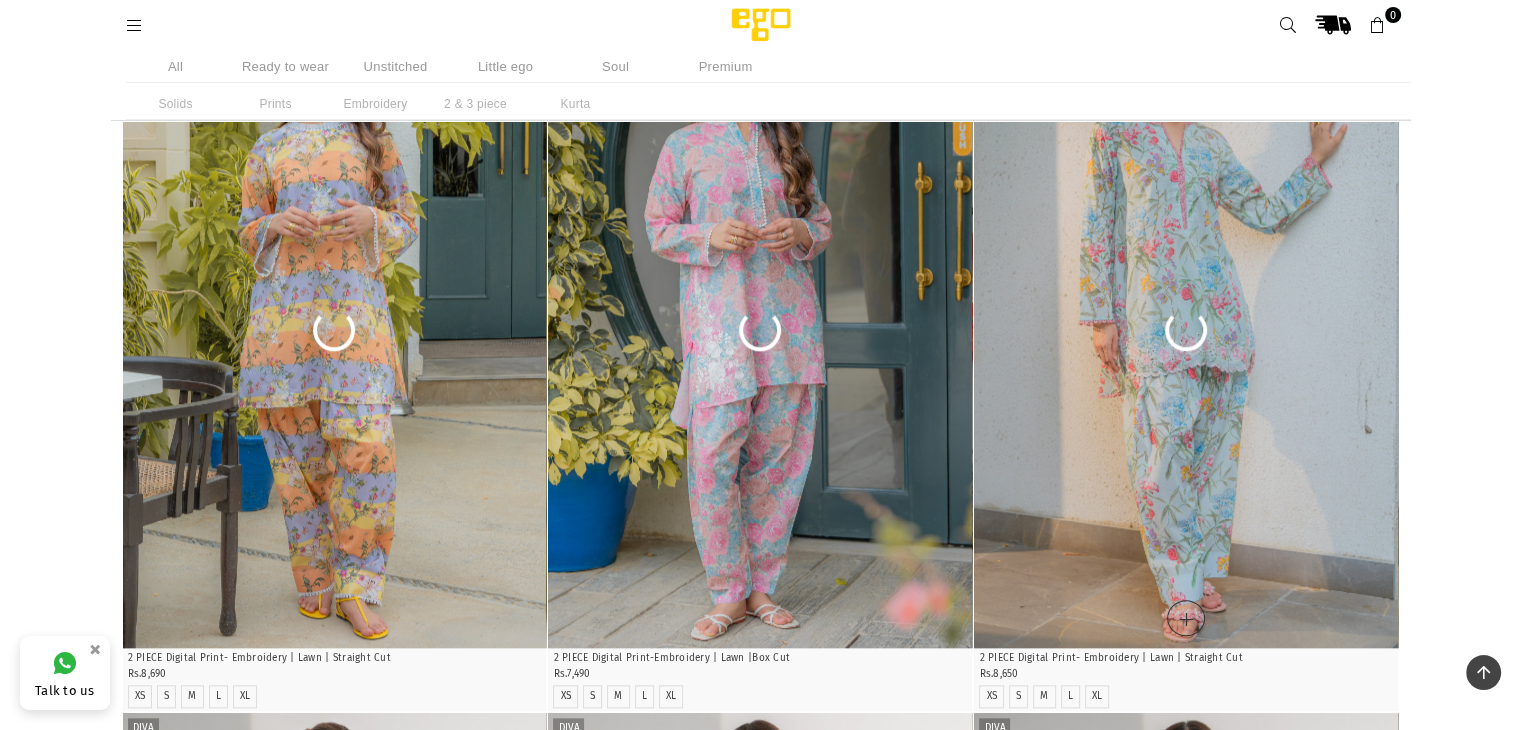 click at bounding box center [1186, 330] 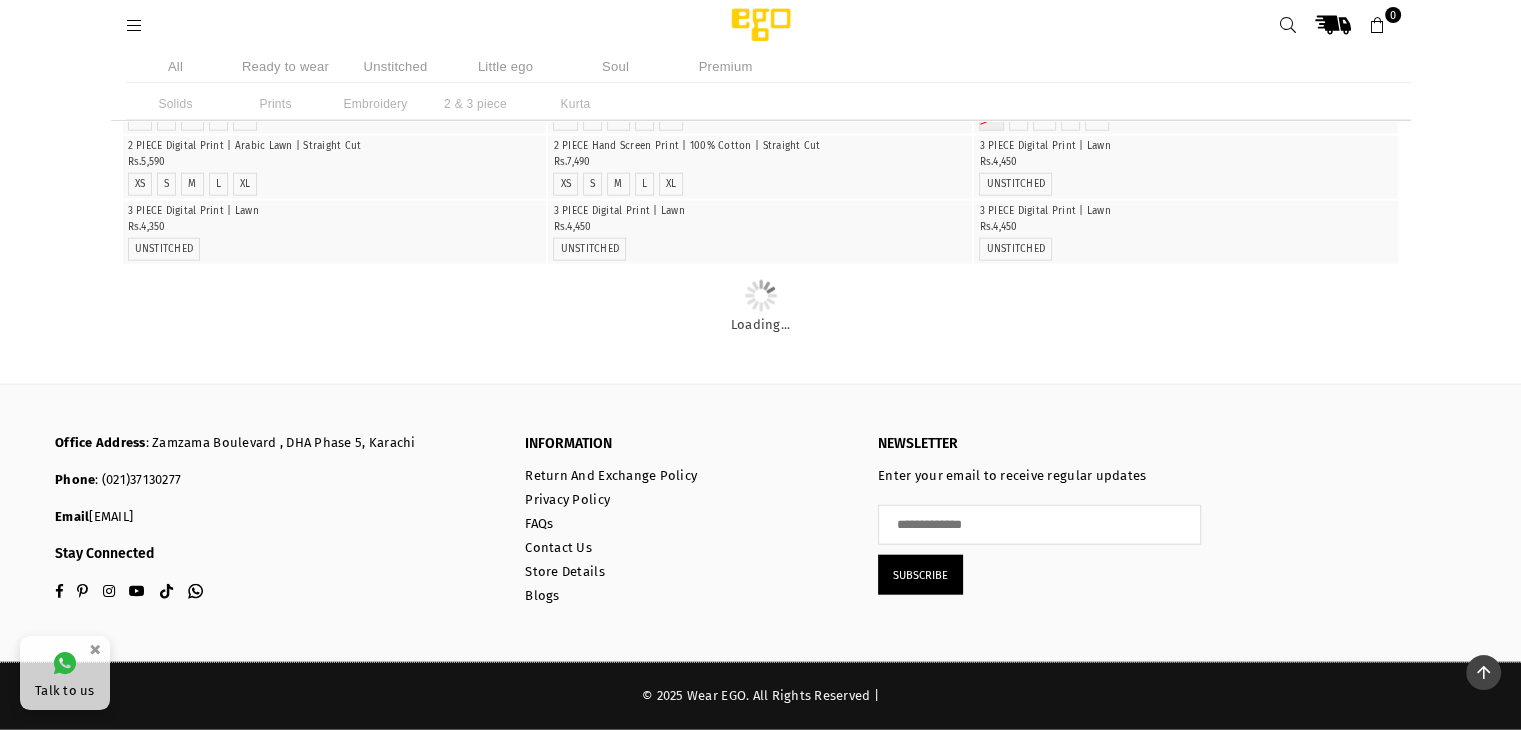 scroll, scrollTop: 16608, scrollLeft: 0, axis: vertical 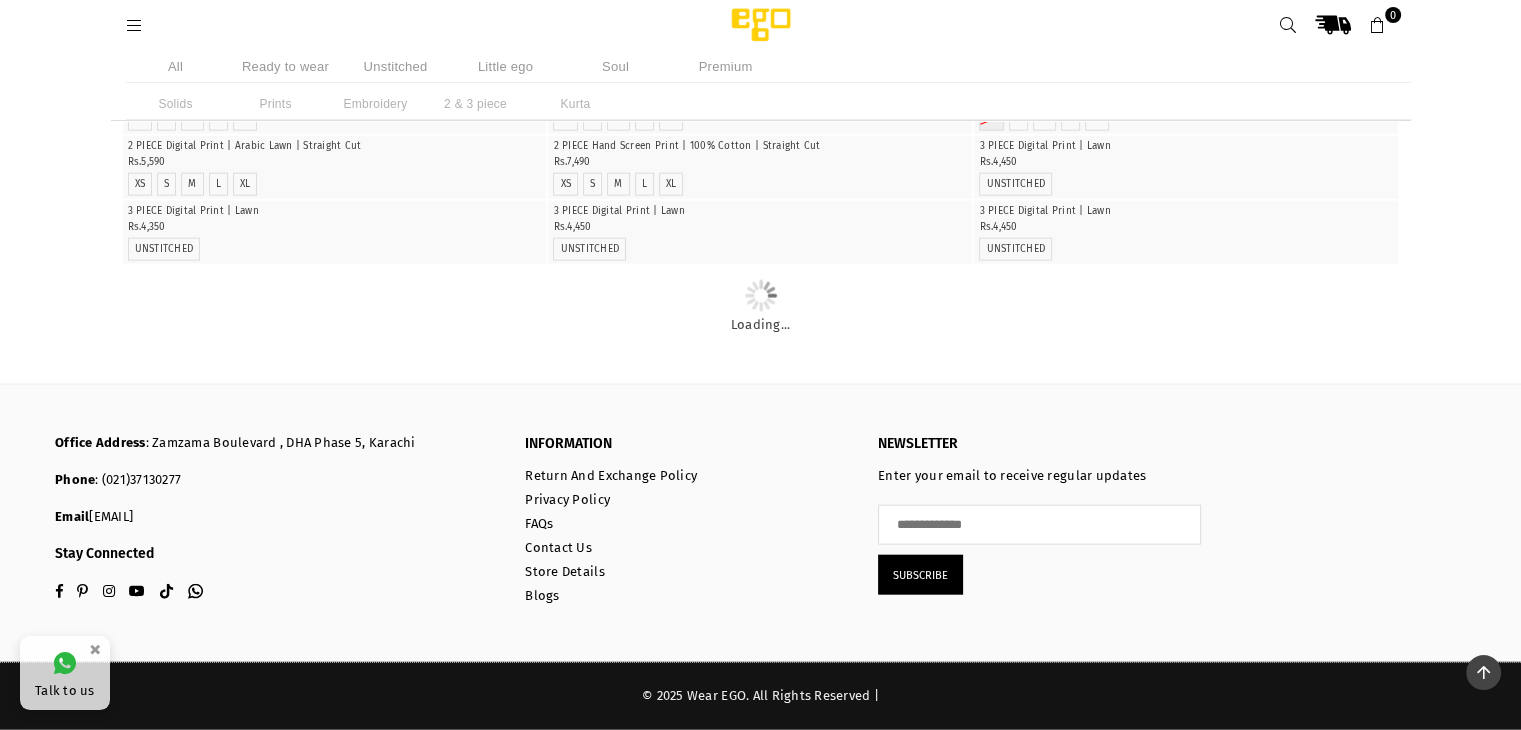 click at bounding box center (335, -59) 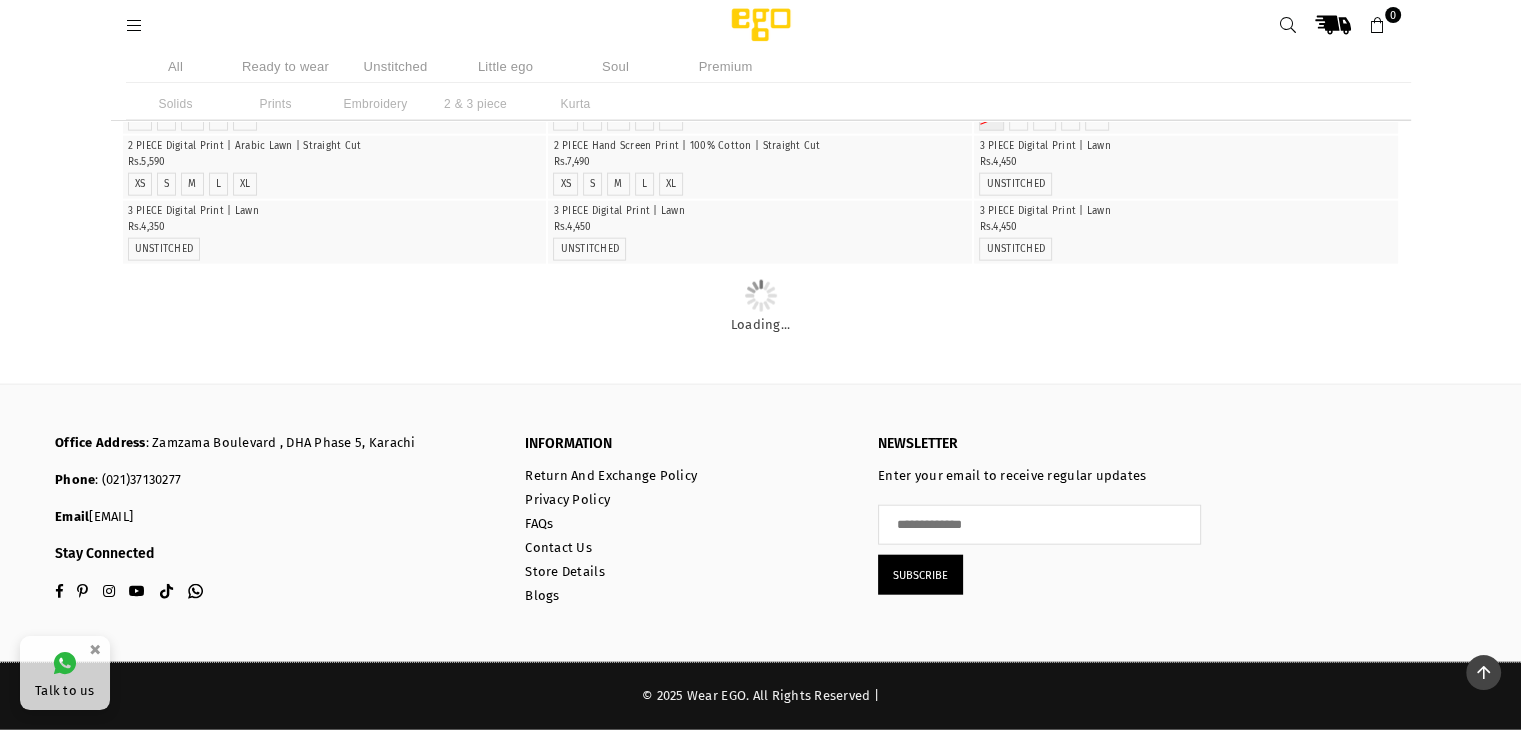 scroll, scrollTop: 17408, scrollLeft: 0, axis: vertical 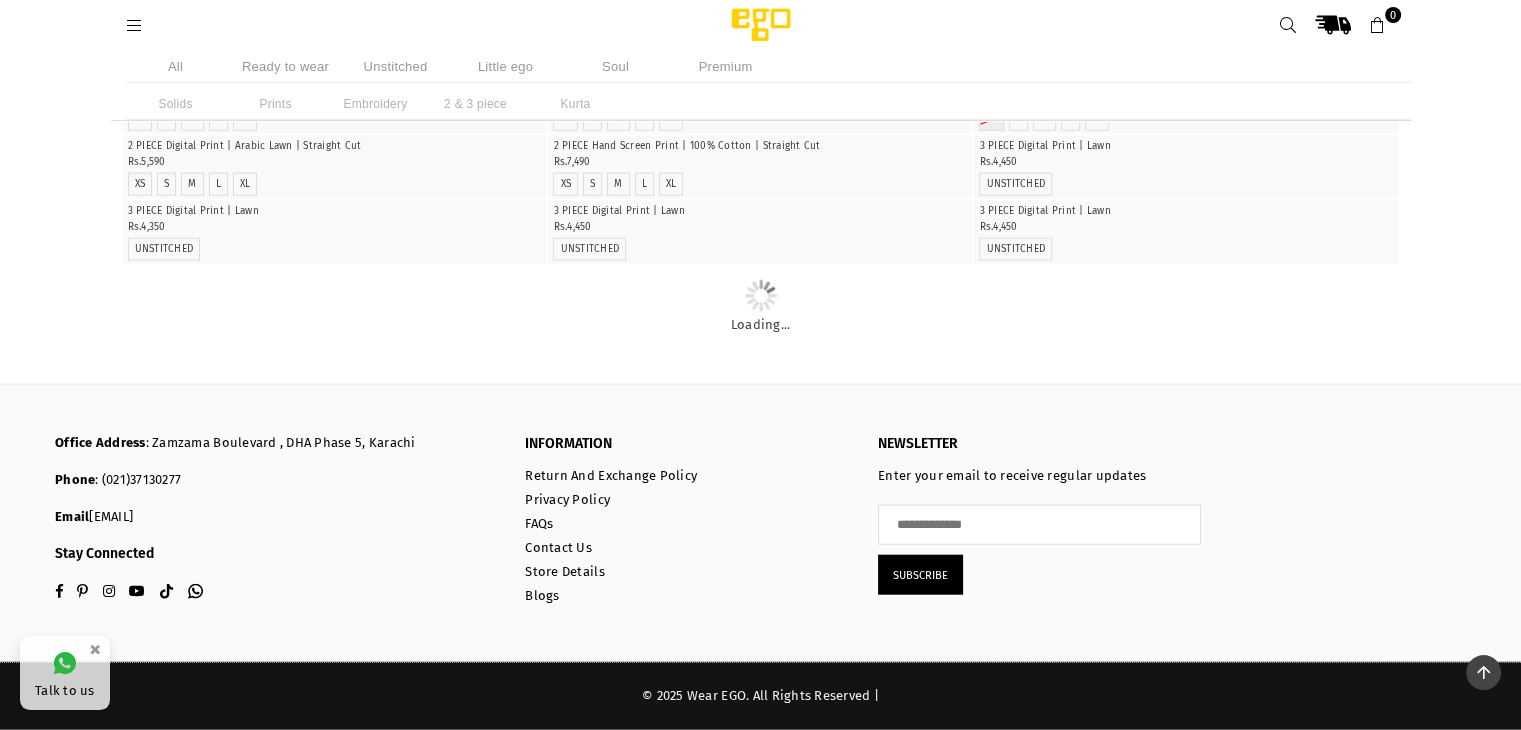 click at bounding box center [335, 6] 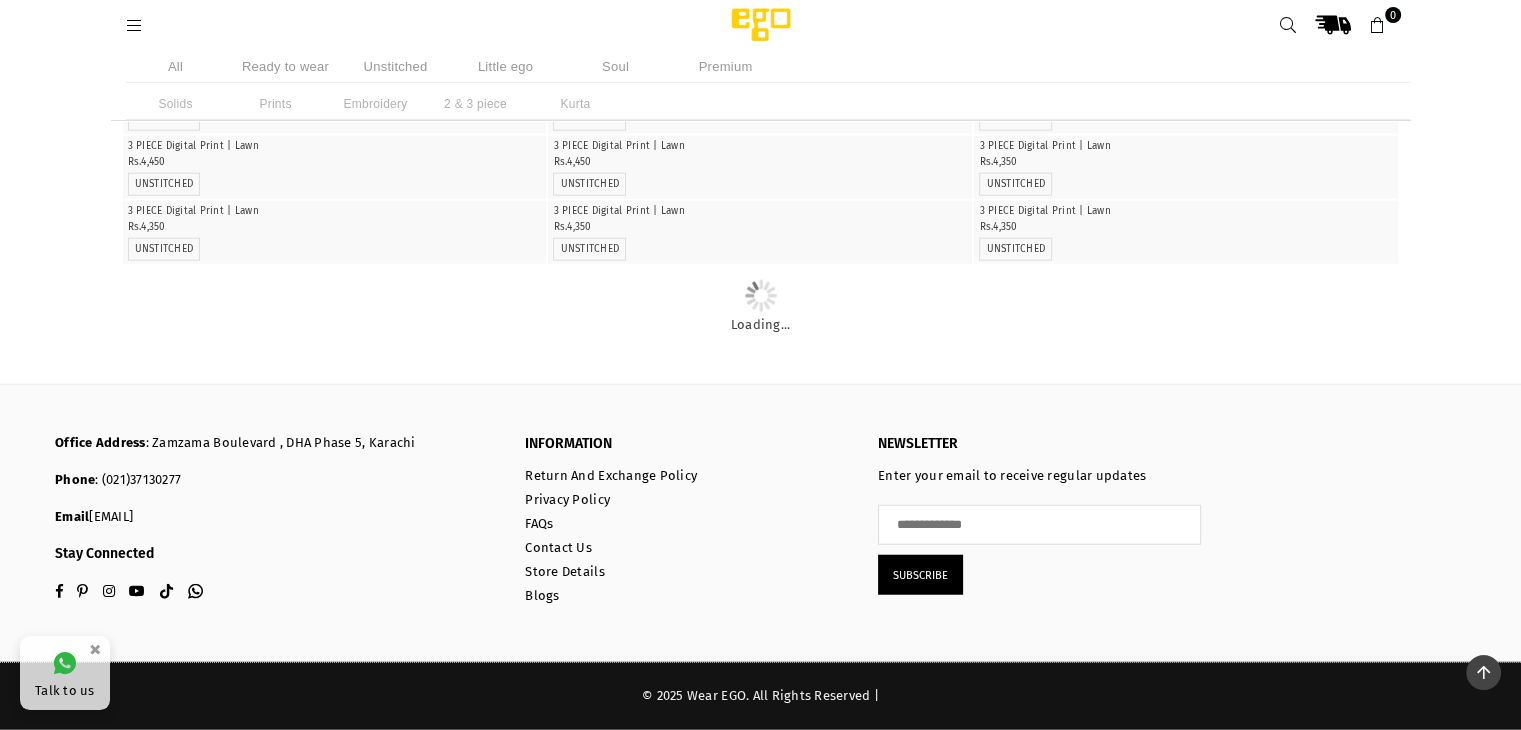 scroll, scrollTop: 19808, scrollLeft: 0, axis: vertical 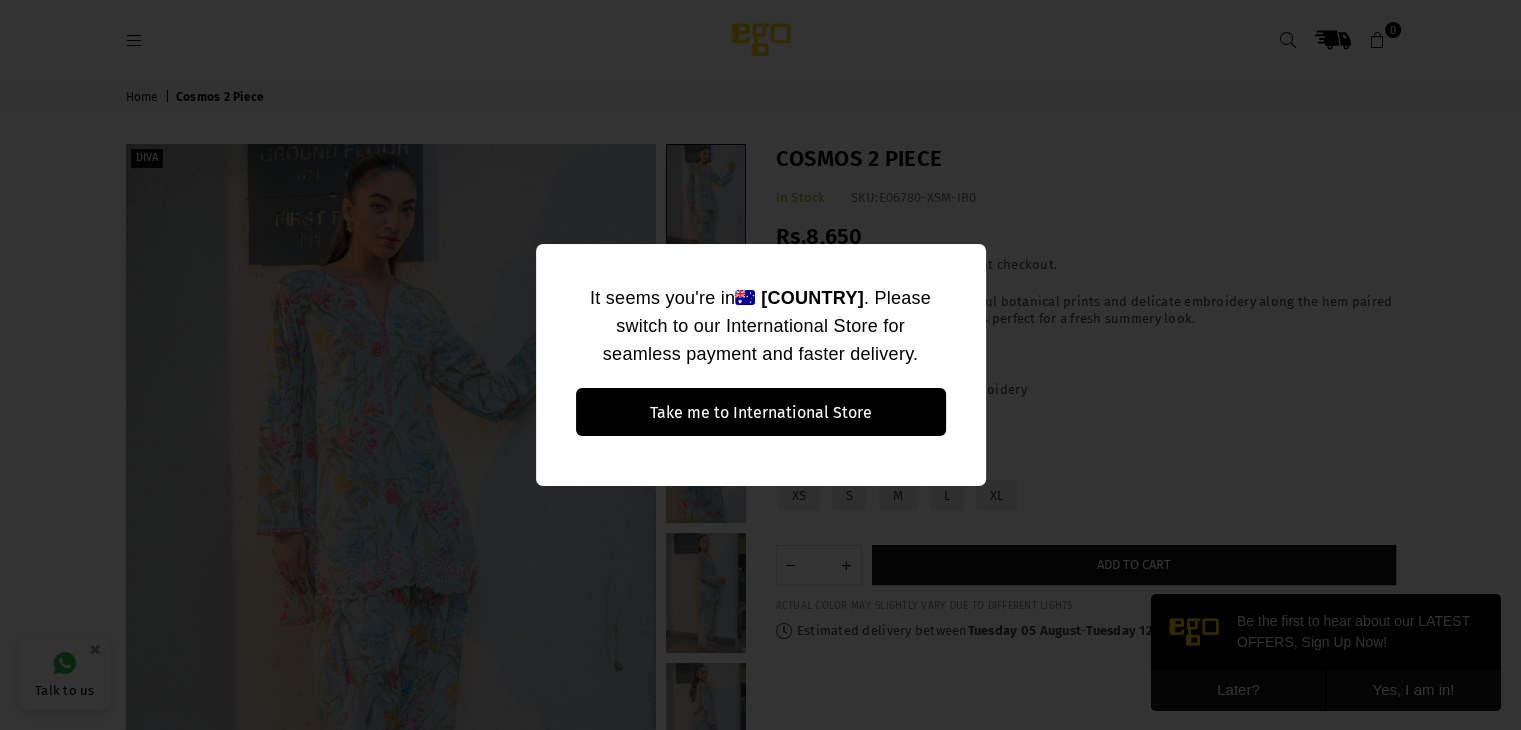 click on "It seems you're in  Australia . Please switch to our International Store for seamless payment and faster delivery. Take me to International Store No, thanks ×" at bounding box center [760, 365] 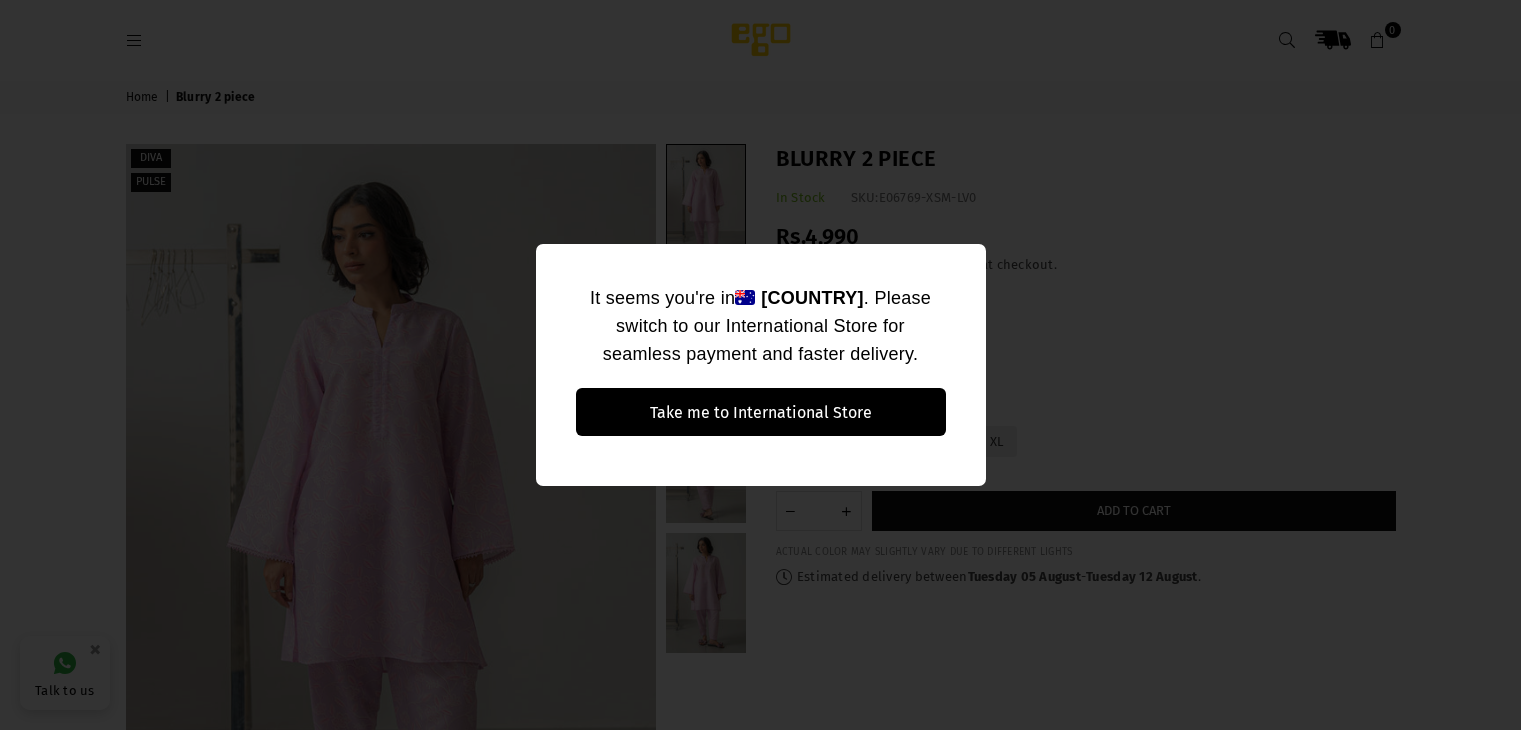 scroll, scrollTop: 0, scrollLeft: 0, axis: both 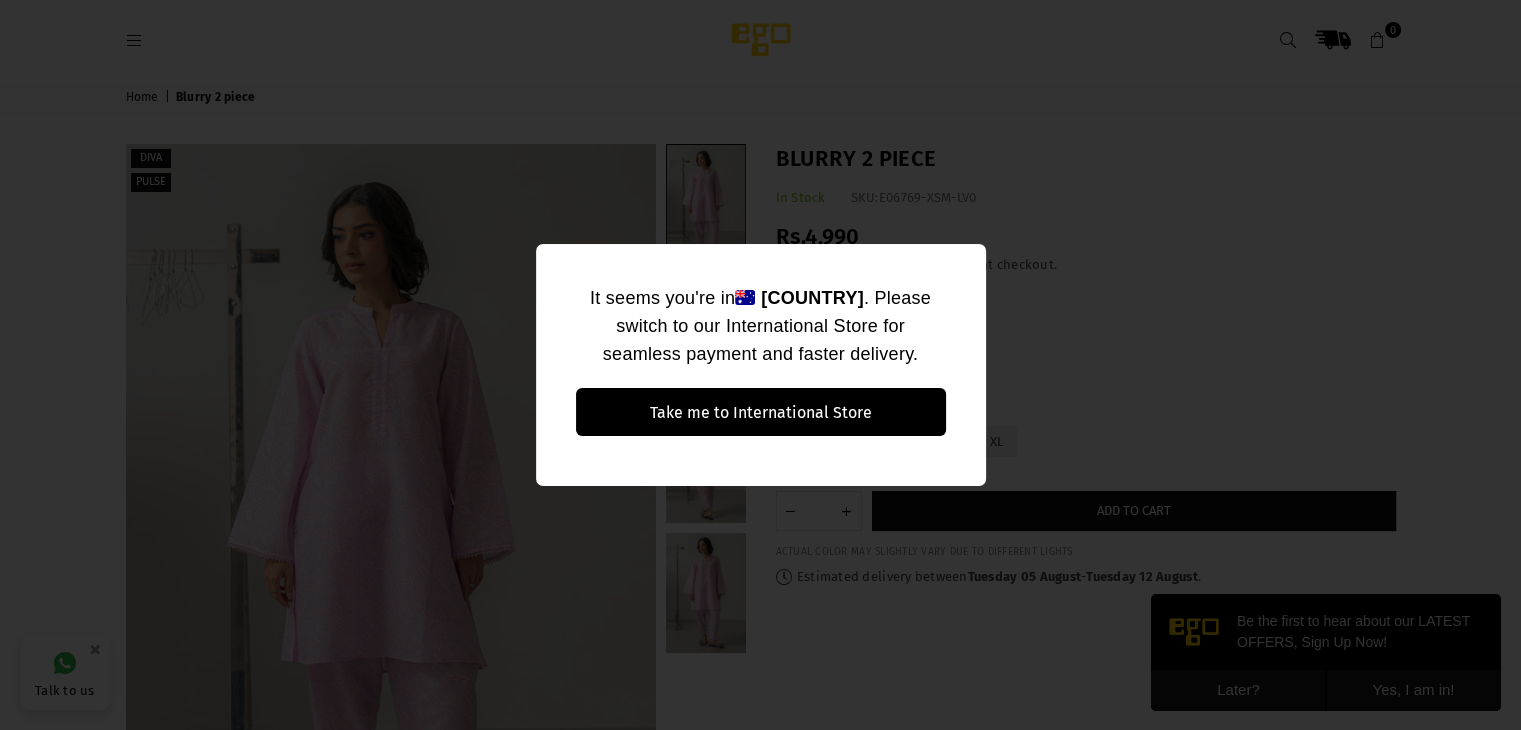 click on "It seems you're in  Australia . Please switch to our International Store for seamless payment and faster delivery. Take me to International Store No, thanks ×" at bounding box center (760, 365) 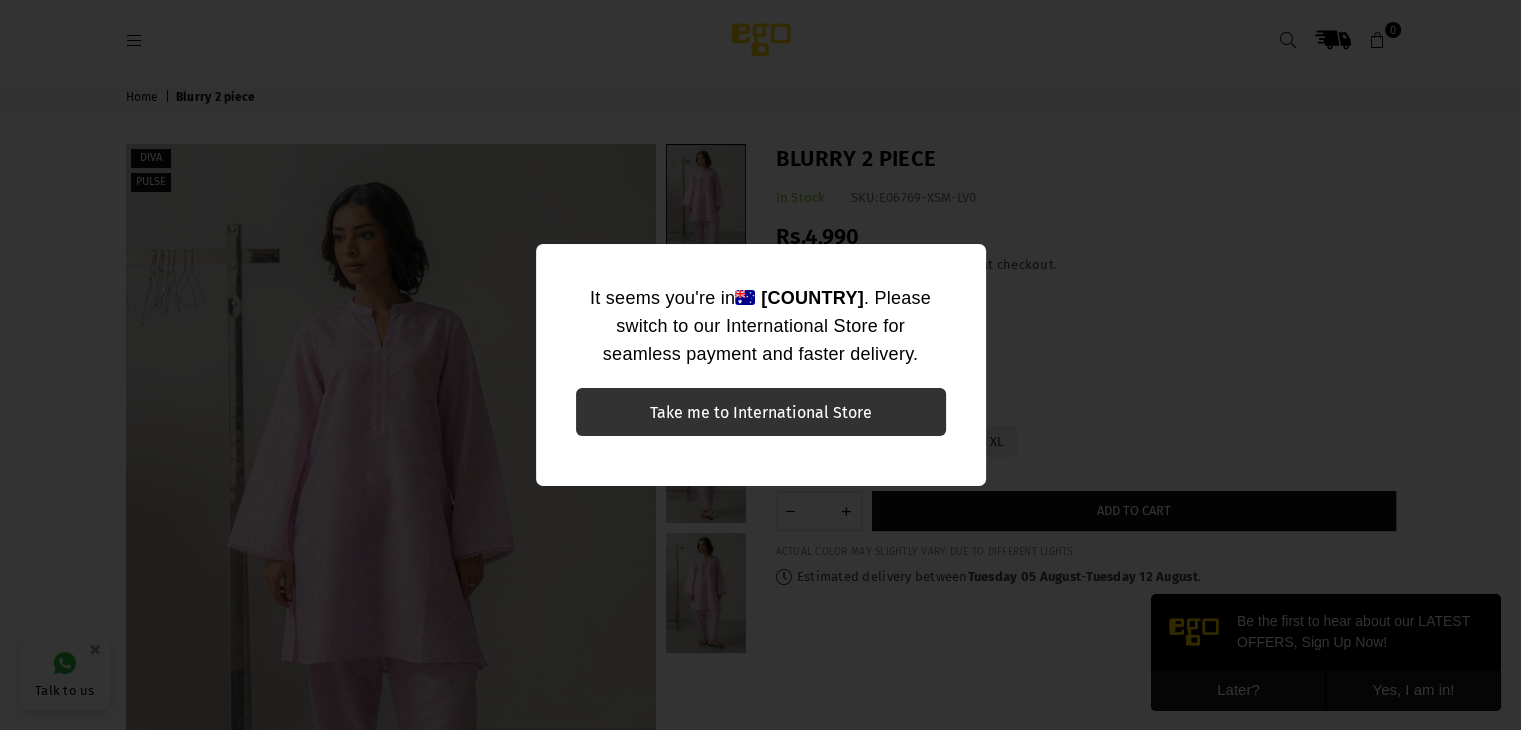 click on "Take me to International Store" at bounding box center [761, 412] 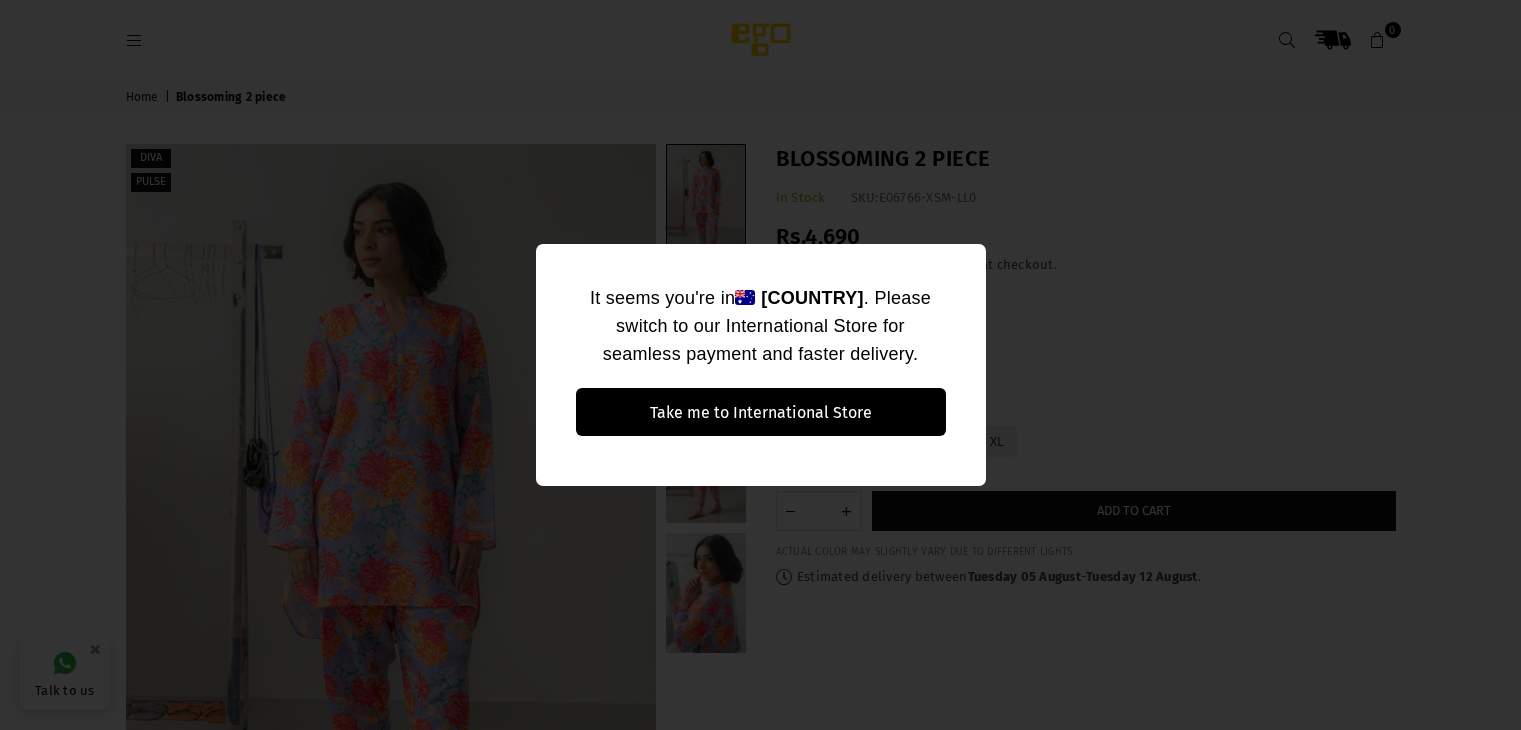 scroll, scrollTop: 0, scrollLeft: 0, axis: both 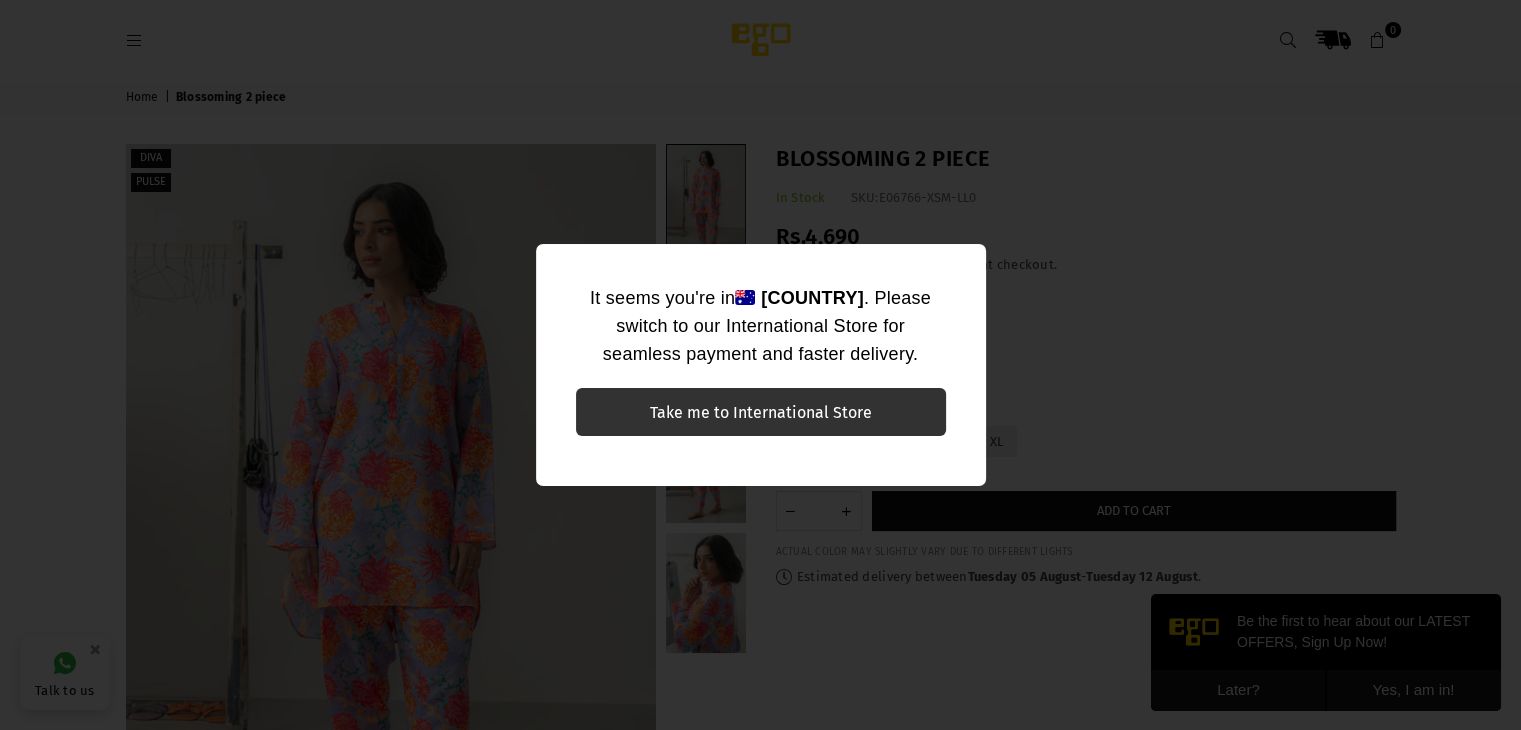click on "Take me to International Store" at bounding box center (761, 412) 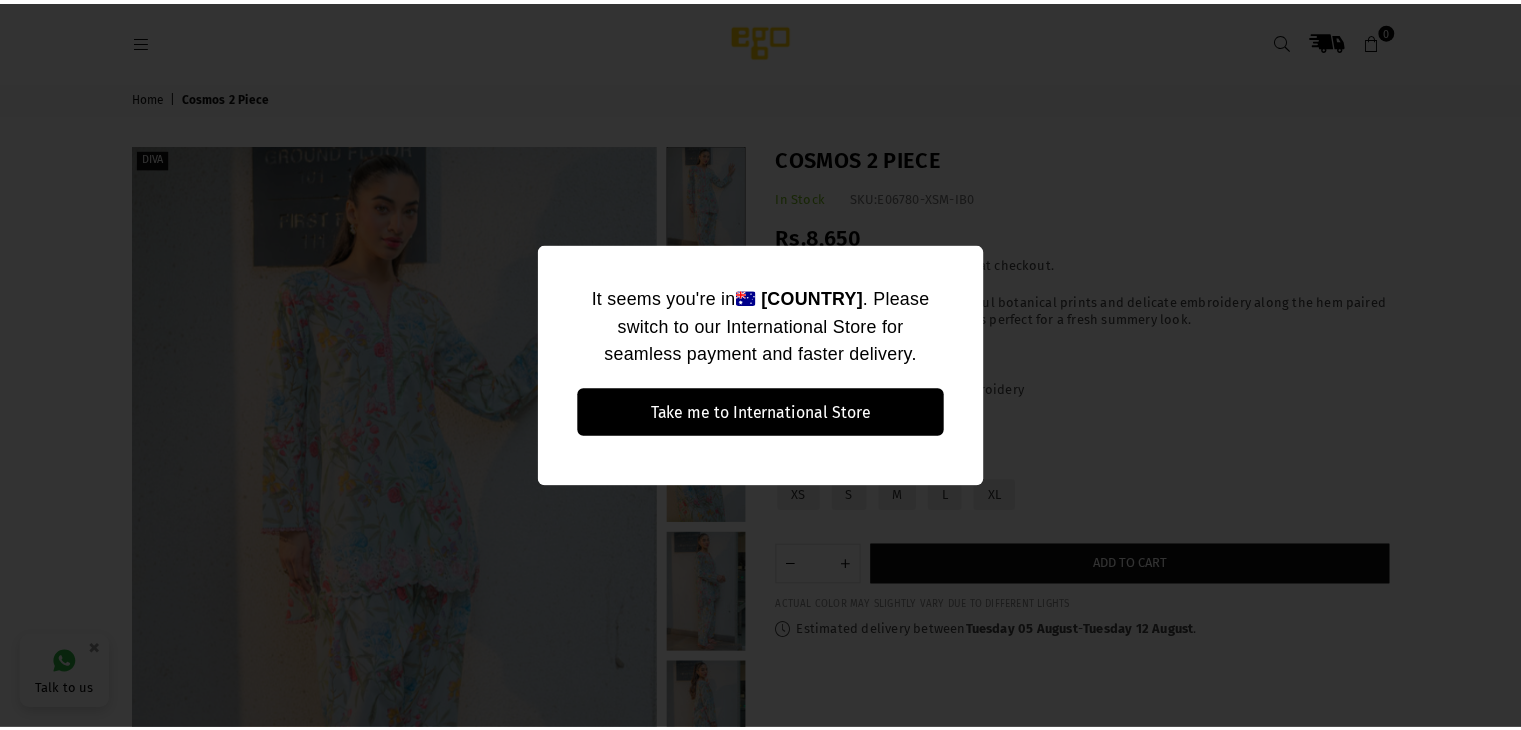 scroll, scrollTop: 0, scrollLeft: 0, axis: both 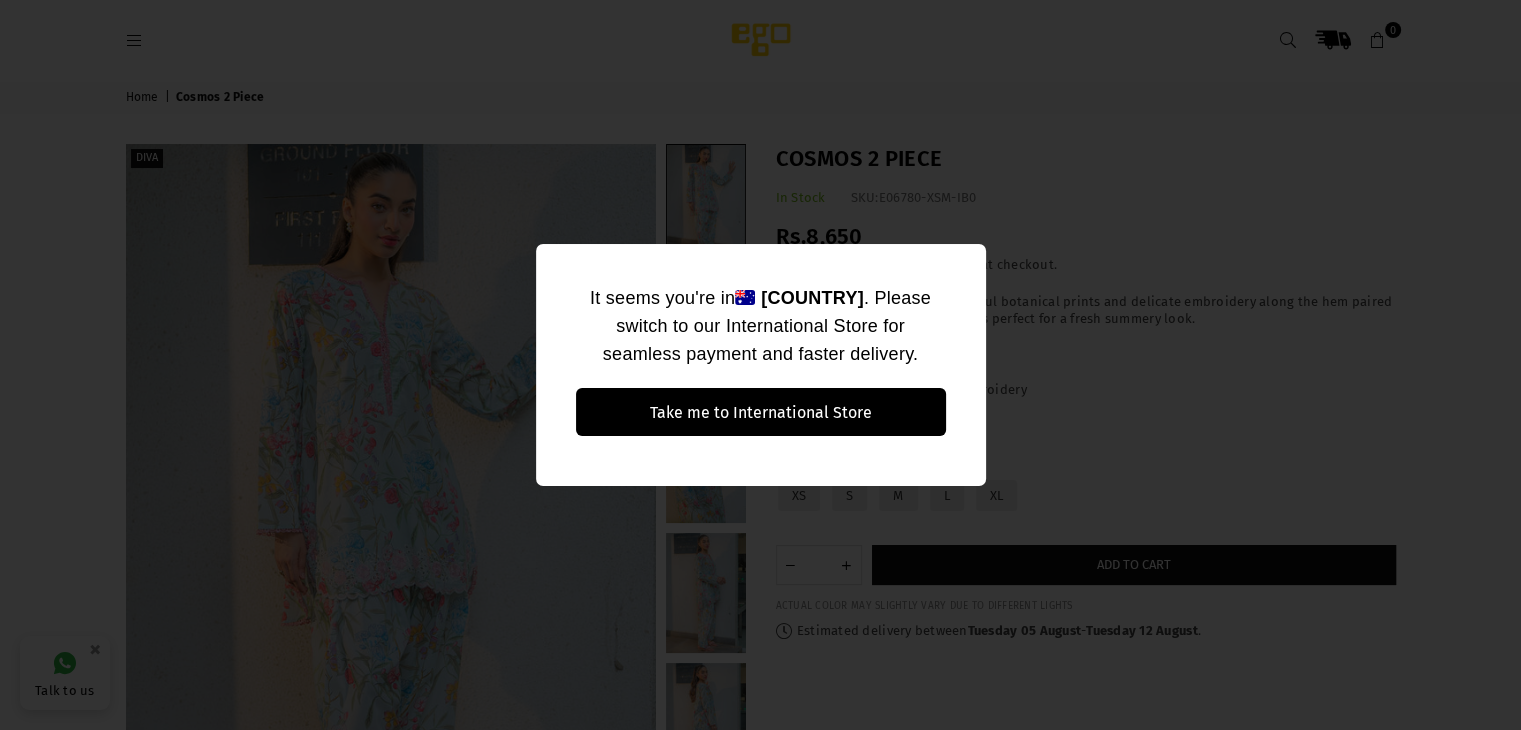 click on "It seems you're in  [COUNTRY] . Please switch to our International Store for seamless payment and faster delivery. Take me to International Store No, thanks ×" at bounding box center [760, 365] 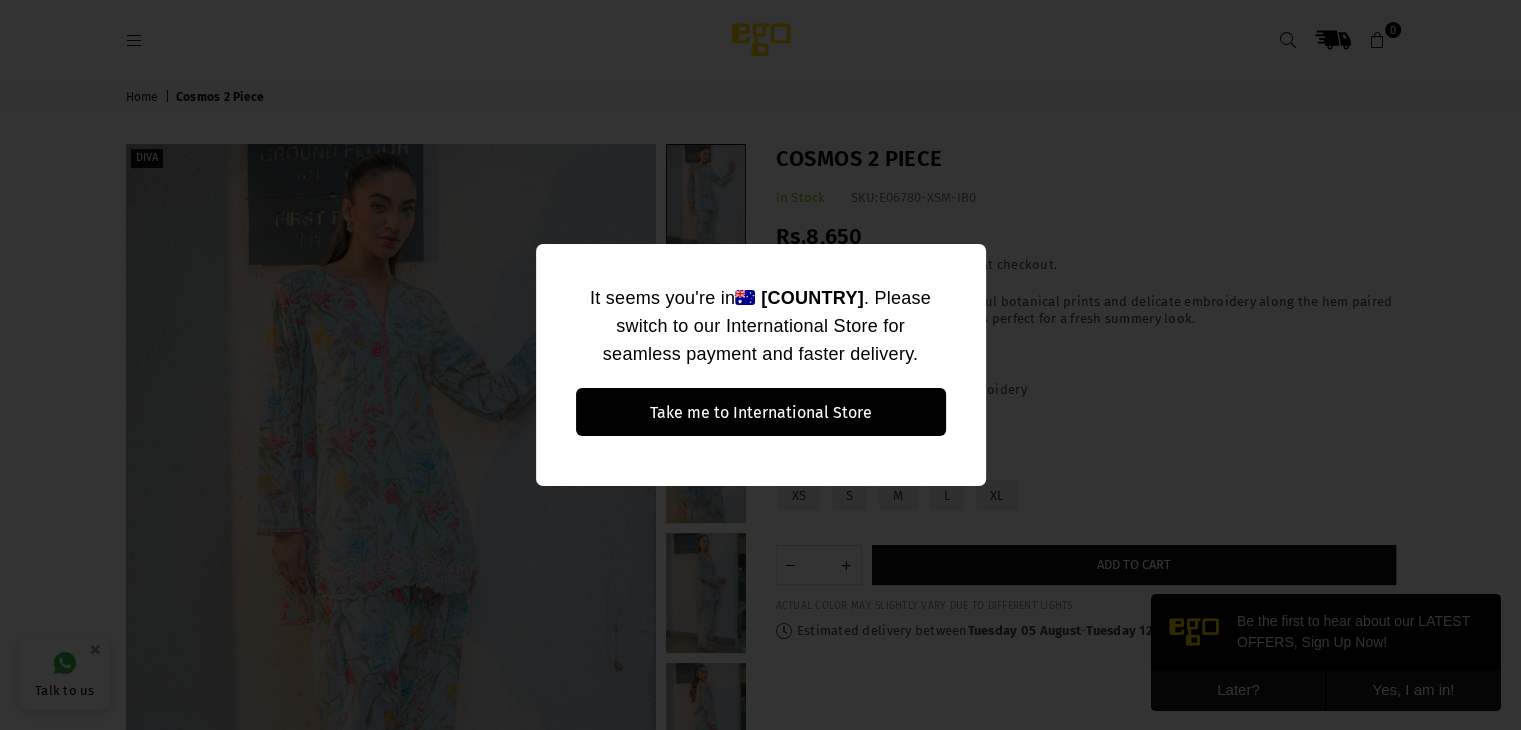 scroll, scrollTop: 0, scrollLeft: 0, axis: both 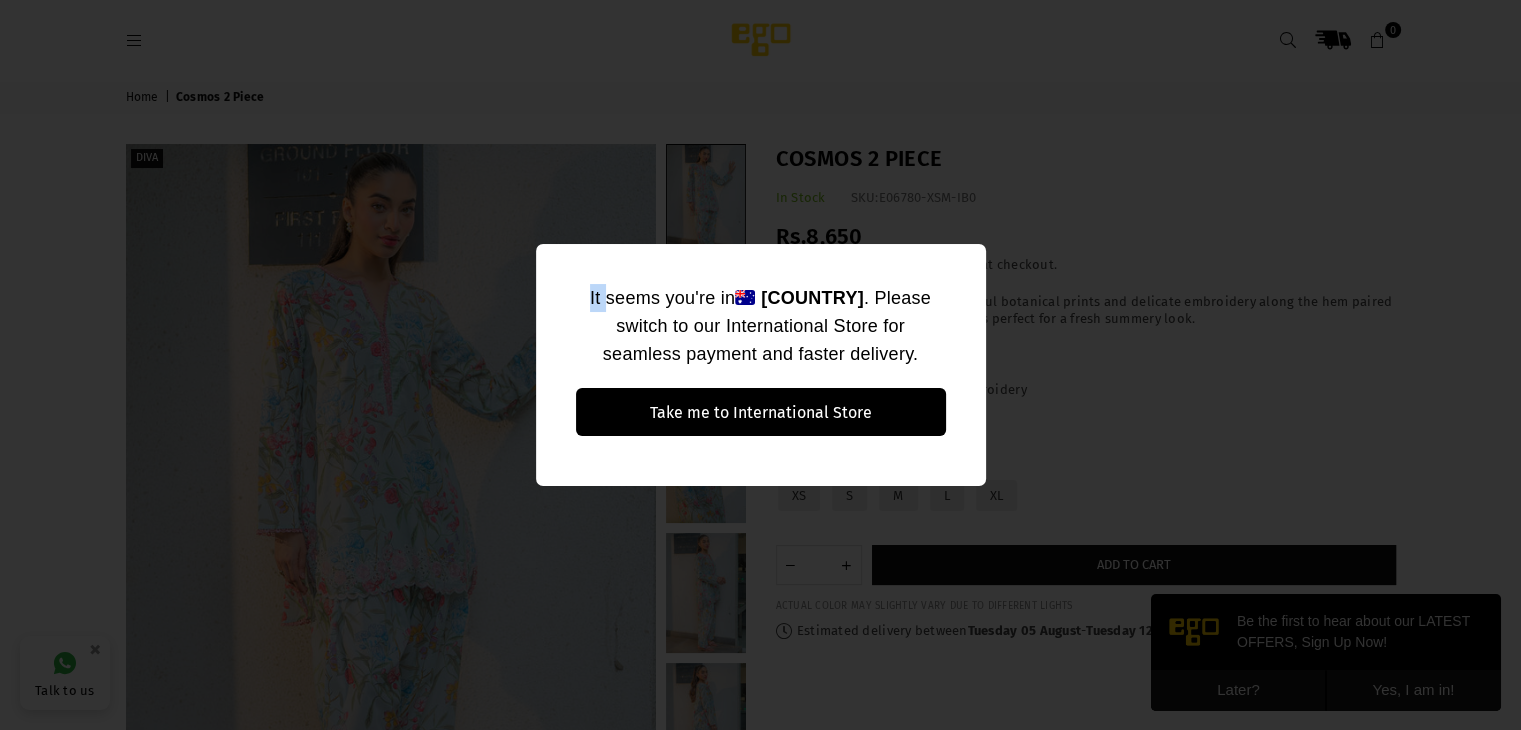 click on "It seems you're in  [COUNTRY] . Please switch to our International Store for seamless payment and faster delivery. Take me to International Store No, thanks ×" at bounding box center (760, 365) 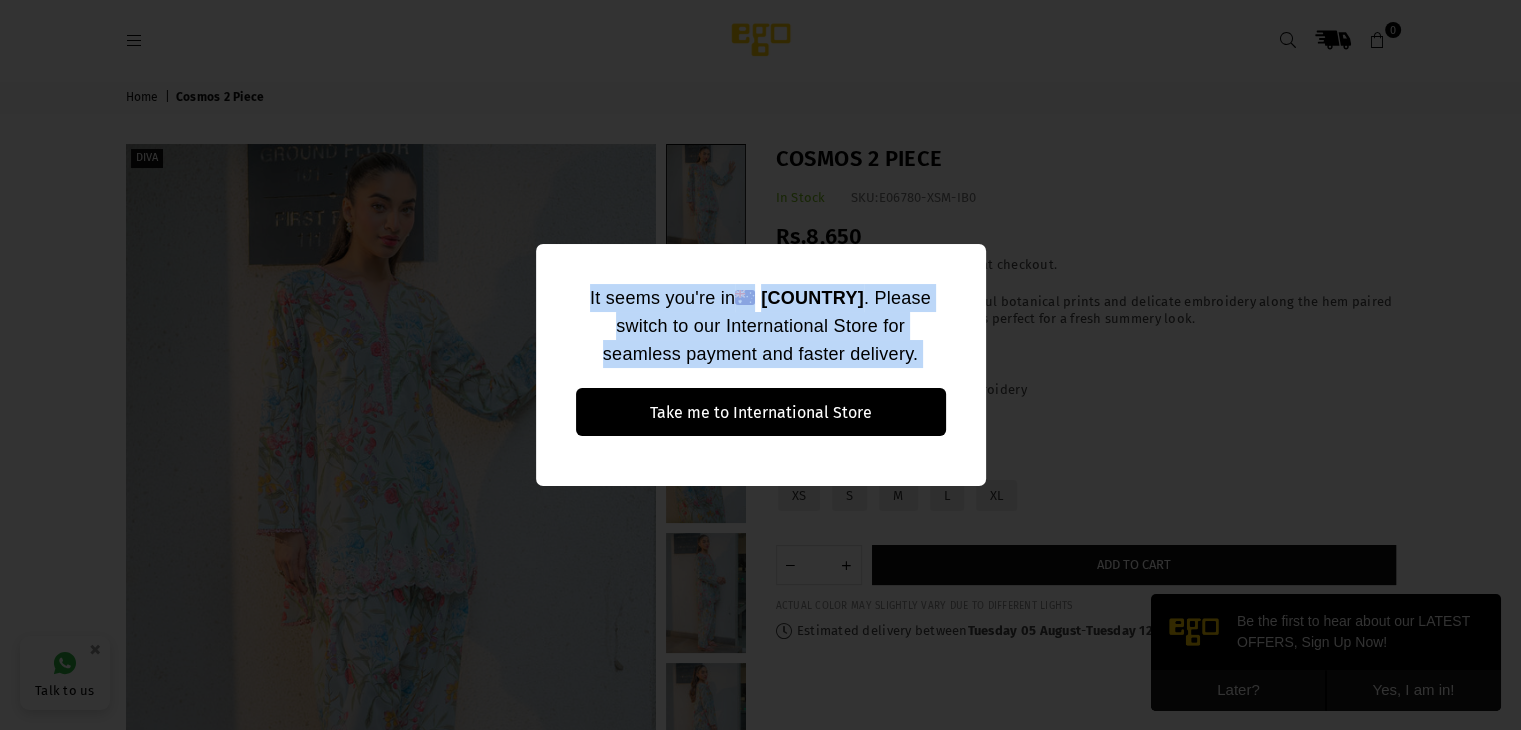 click on "It seems you're in  [COUNTRY] . Please switch to our International Store for seamless payment and faster delivery. Take me to International Store No, thanks ×" at bounding box center [760, 365] 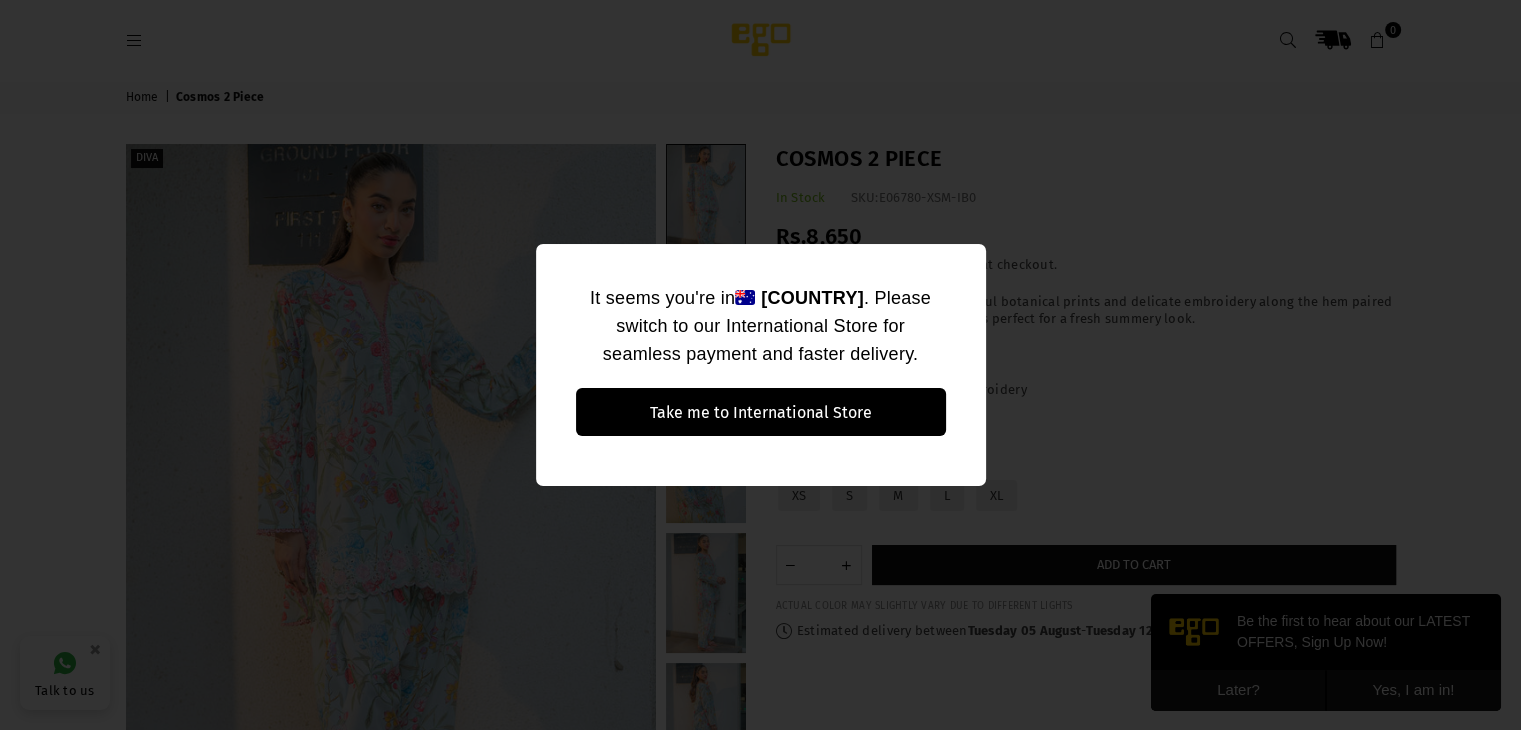 click on "It seems you're in  [COUNTRY] . Please switch to our International Store for seamless payment and faster delivery. Take me to International Store No, thanks ×" at bounding box center (760, 365) 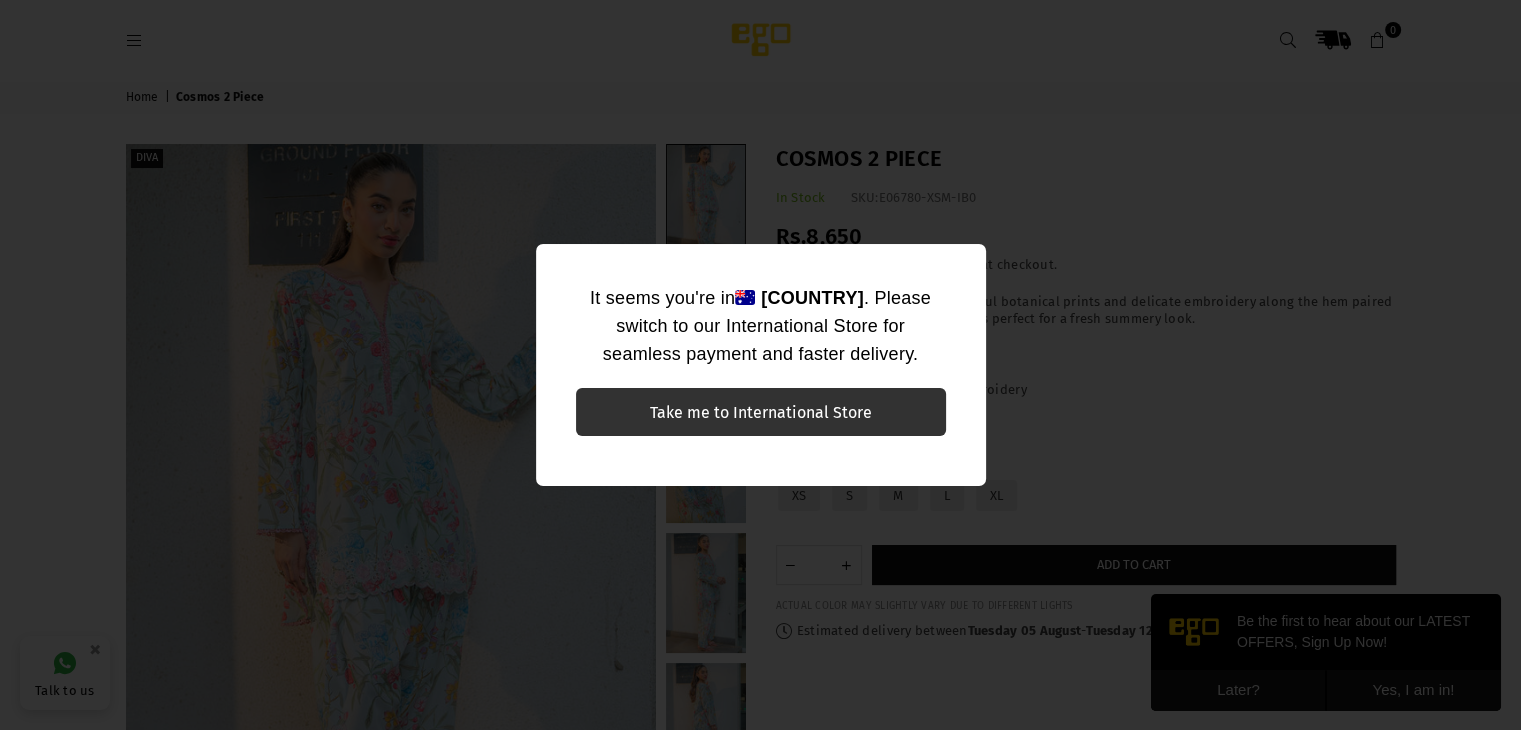 click on "Take me to International Store" at bounding box center (761, 412) 